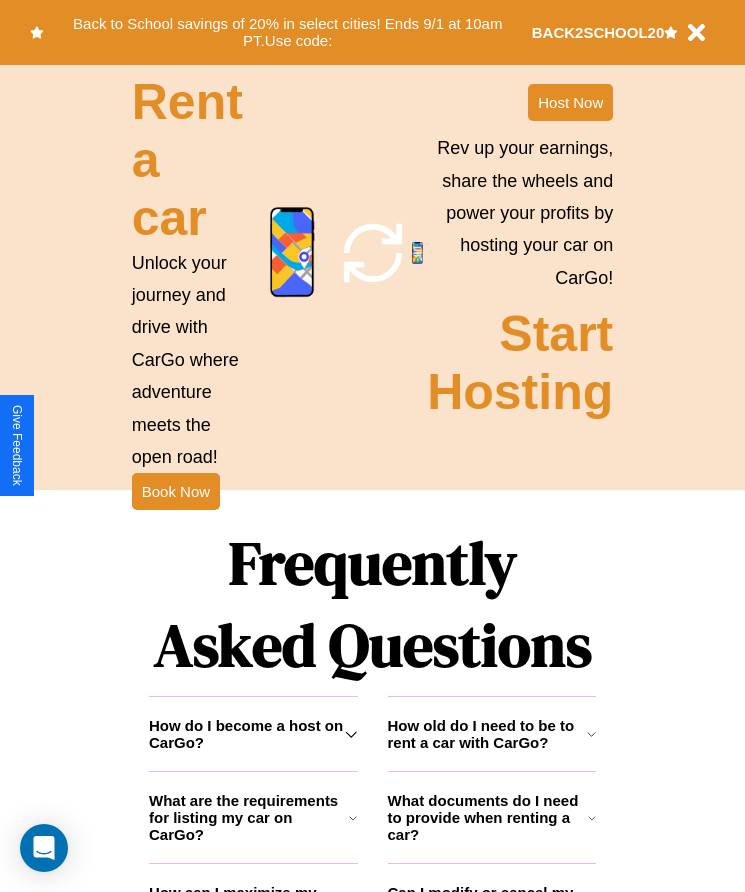 scroll, scrollTop: 2608, scrollLeft: 0, axis: vertical 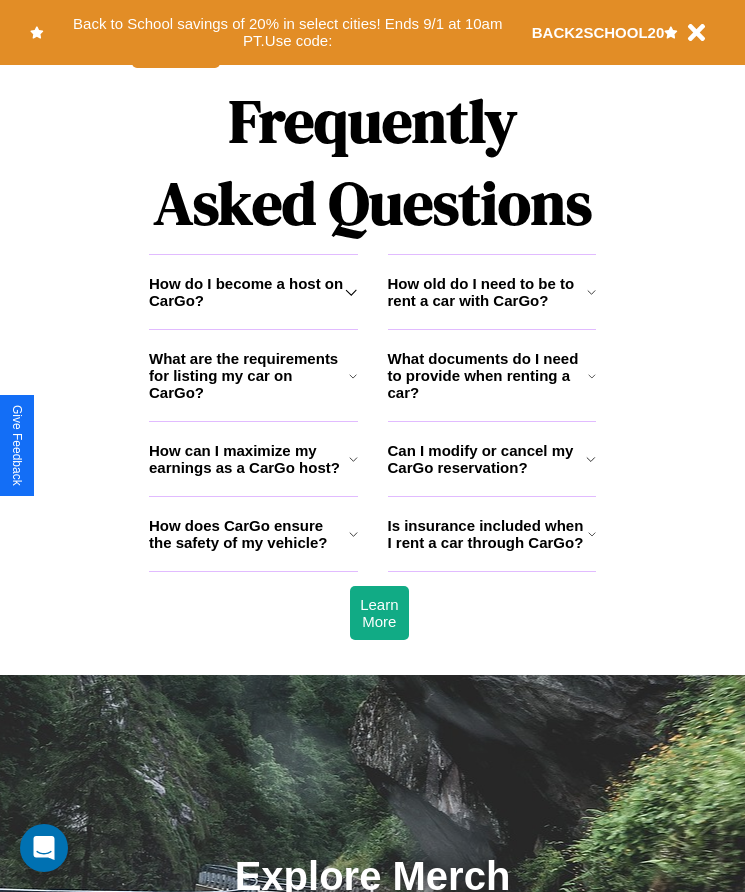 click 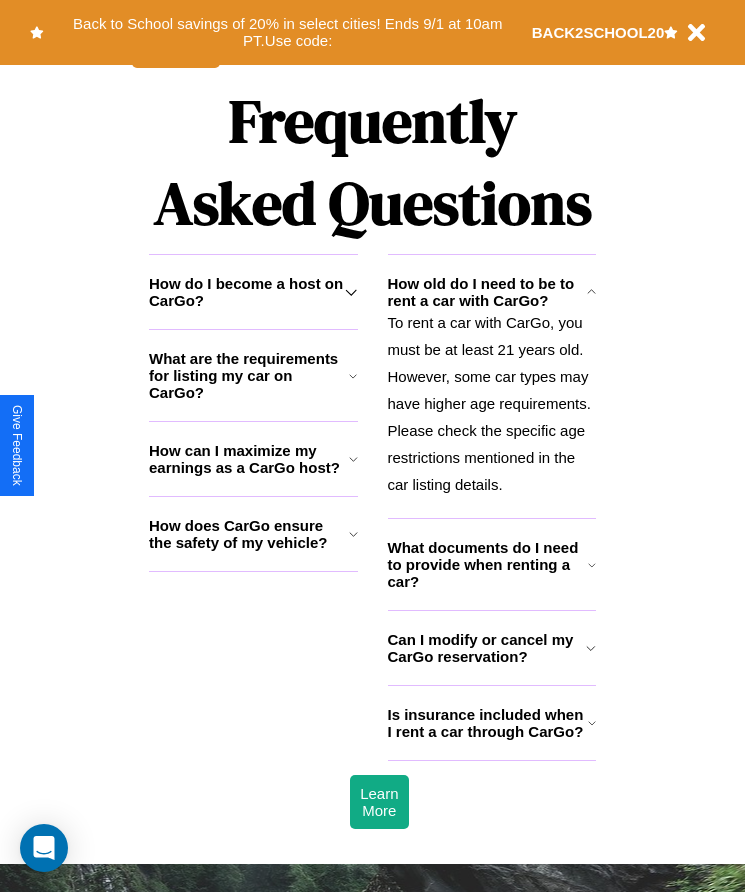 click on "How can I maximize my earnings as a CarGo host?" at bounding box center [249, 459] 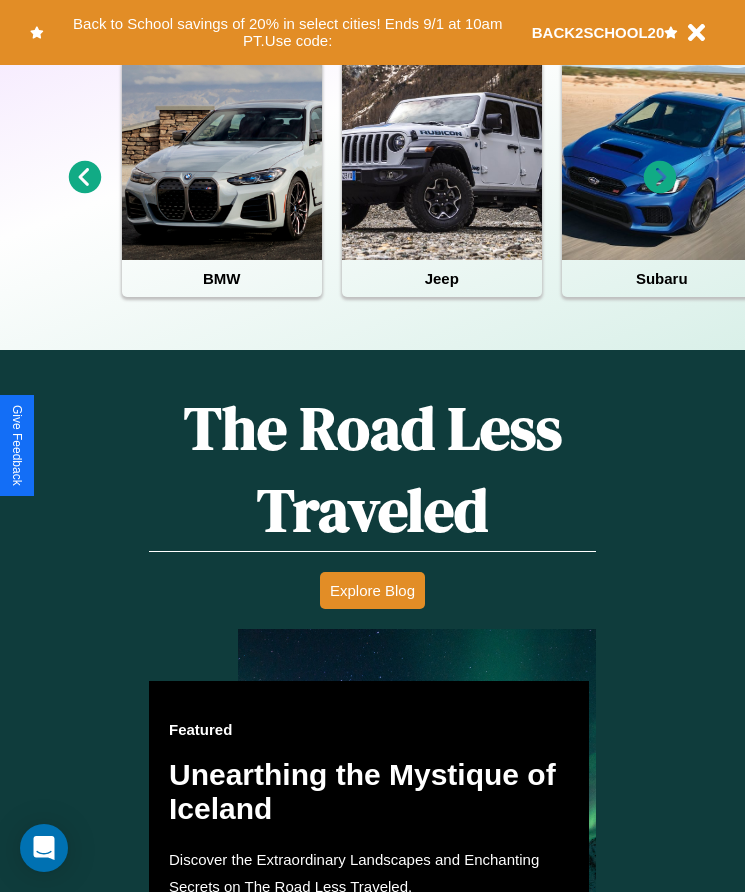 scroll, scrollTop: 334, scrollLeft: 0, axis: vertical 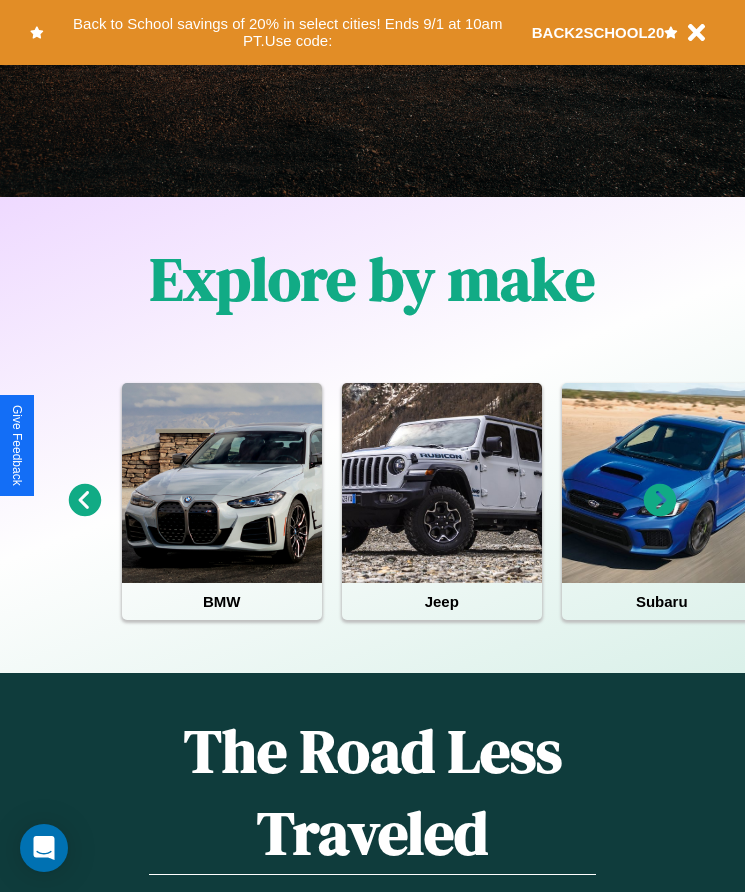click 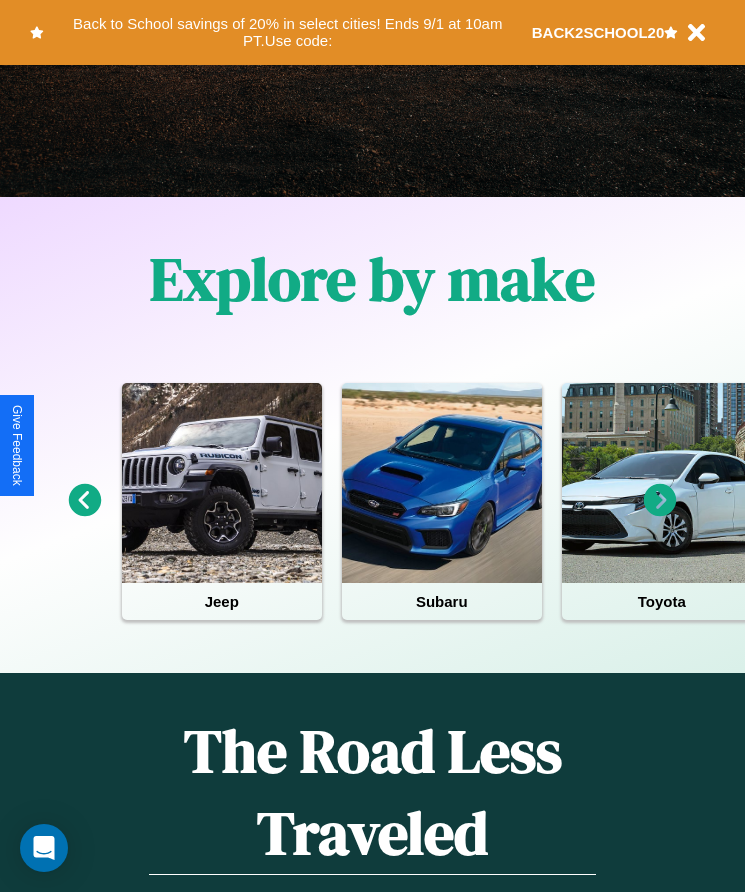 click 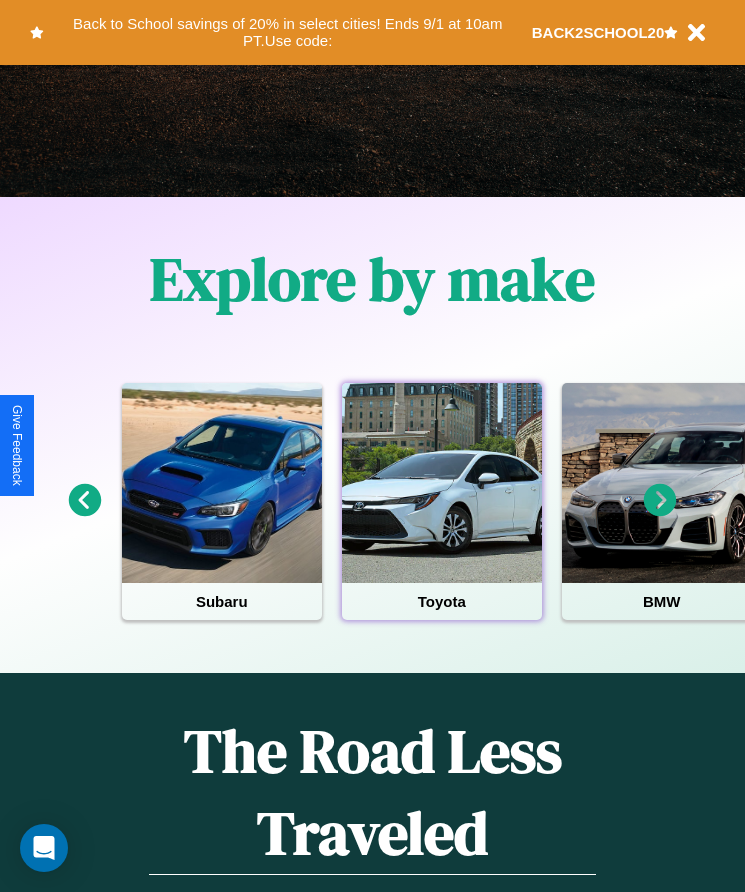 click at bounding box center (442, 483) 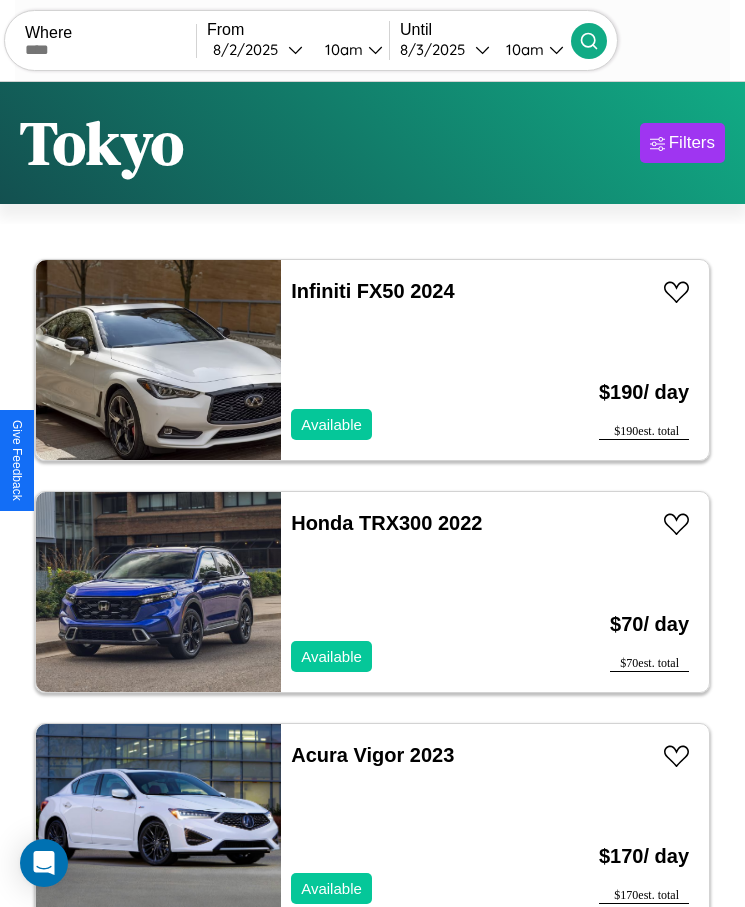 scroll, scrollTop: 41, scrollLeft: 0, axis: vertical 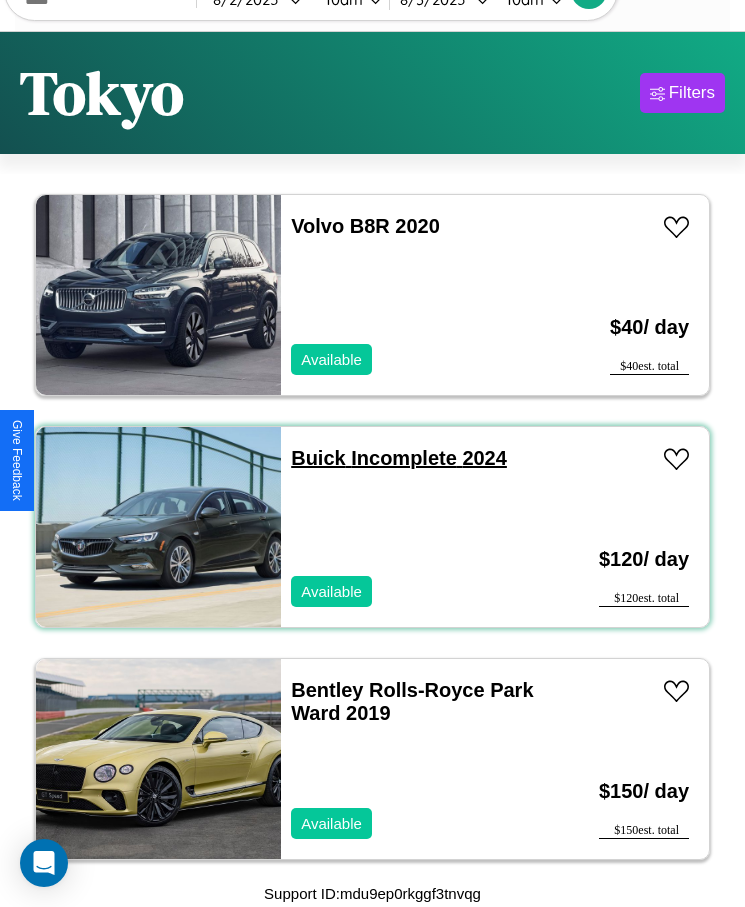 click on "Buick Incomplete [YEAR]" at bounding box center (399, 458) 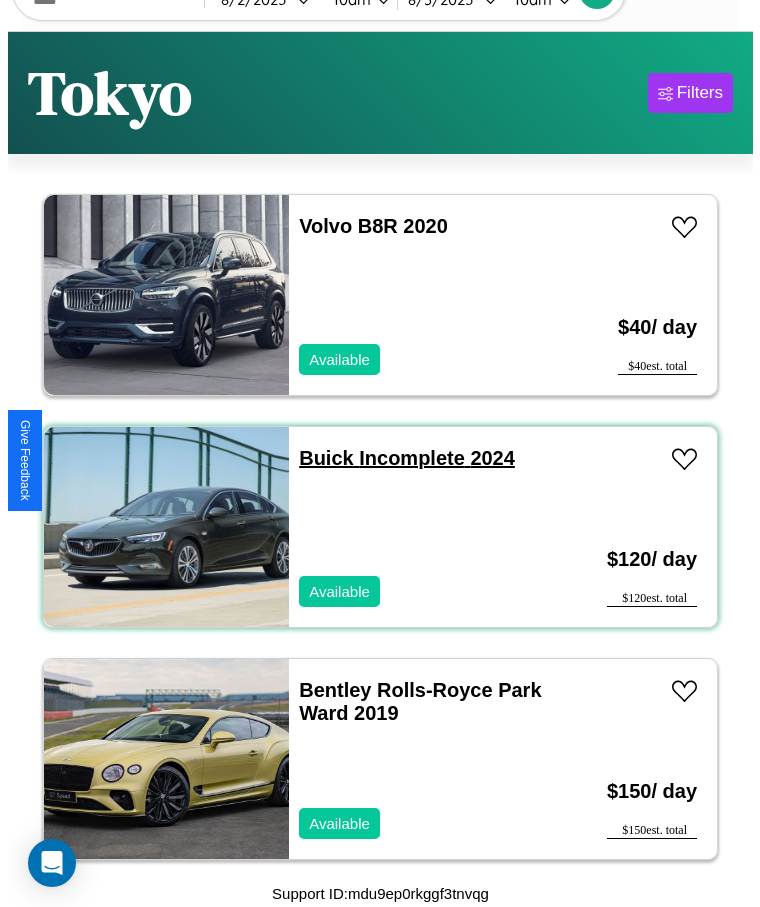 scroll, scrollTop: 0, scrollLeft: 0, axis: both 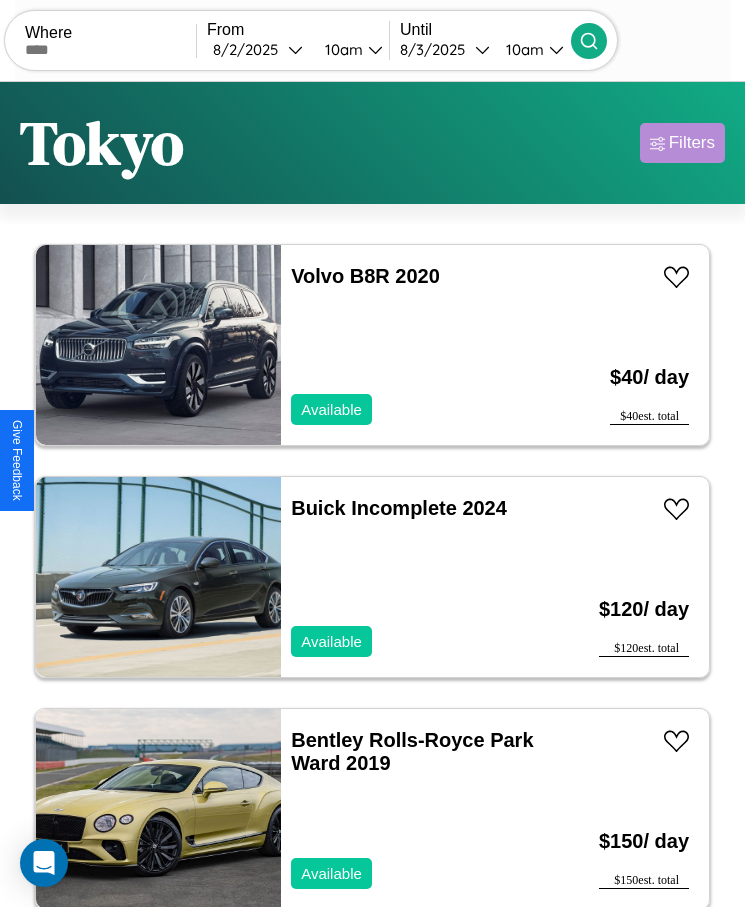 click on "Filters" at bounding box center (692, 143) 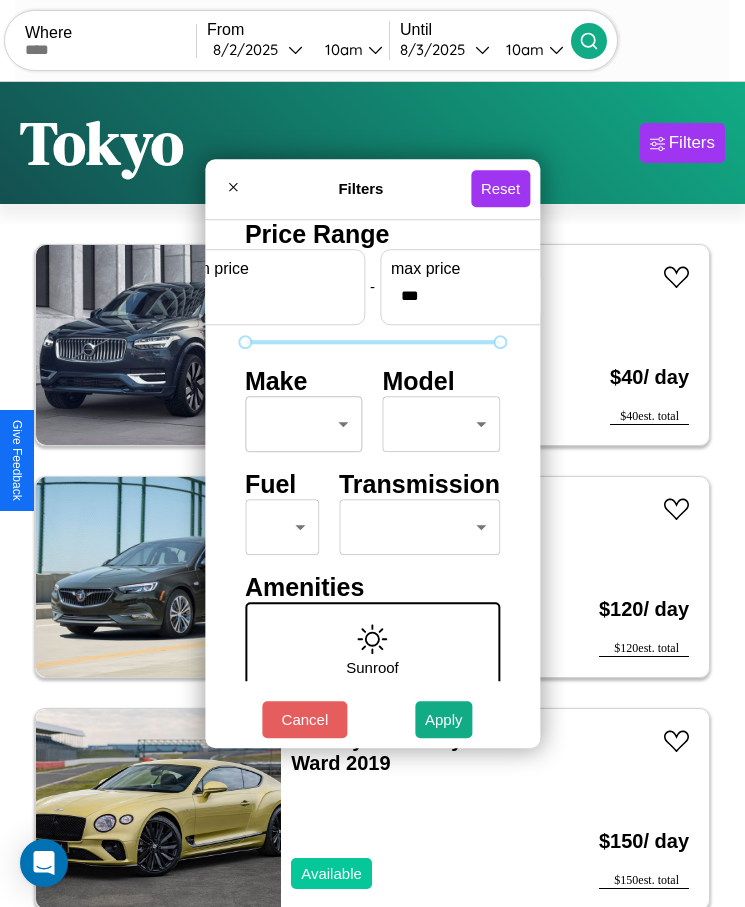 click on "CarGo Where From [DATE] [TIME] Until [DATE] [TIME] Become a Host Login Sign Up [CITY] Filters 19 cars in this area These cars can be picked up in this city. Infiniti FX50 [YEAR] Available $ 190 / day $ 190 est. total Honda TRX300 [YEAR] Available $ 70 / day $ 70 est. total Acura Vigor [YEAR] Available $ 170 / day $ 170 est. total Chrysler E-CLASS [YEAR] Available $ 110 / day $ 110 est. total Lamborghini Huracan [YEAR] Unavailable $ 170 / day $ 170 est. total Ferrari 550 Barchetta [YEAR] Available $ 170 / day $ 170 est. total Aston Martin Vanquish [YEAR] Unavailable $ 190 / day $ 190 est. total Volvo B8R [YEAR] Available $ 40 / day $ 40 est. total Buick Incomplete [YEAR] Available $ 120 / day $ 120 est. total Bentley Rolls-Royce Park Ward [YEAR] Available $ 150 / day $ 150 est. total Jaguar X-Type [YEAR] Available $ 140 / day $ 140 est. total Volvo WG [YEAR] Unavailable $ 120 / day $ 120 est. total Volvo 940 Series [YEAR] Available $ 150 / day $ 150" at bounding box center (372, 478) 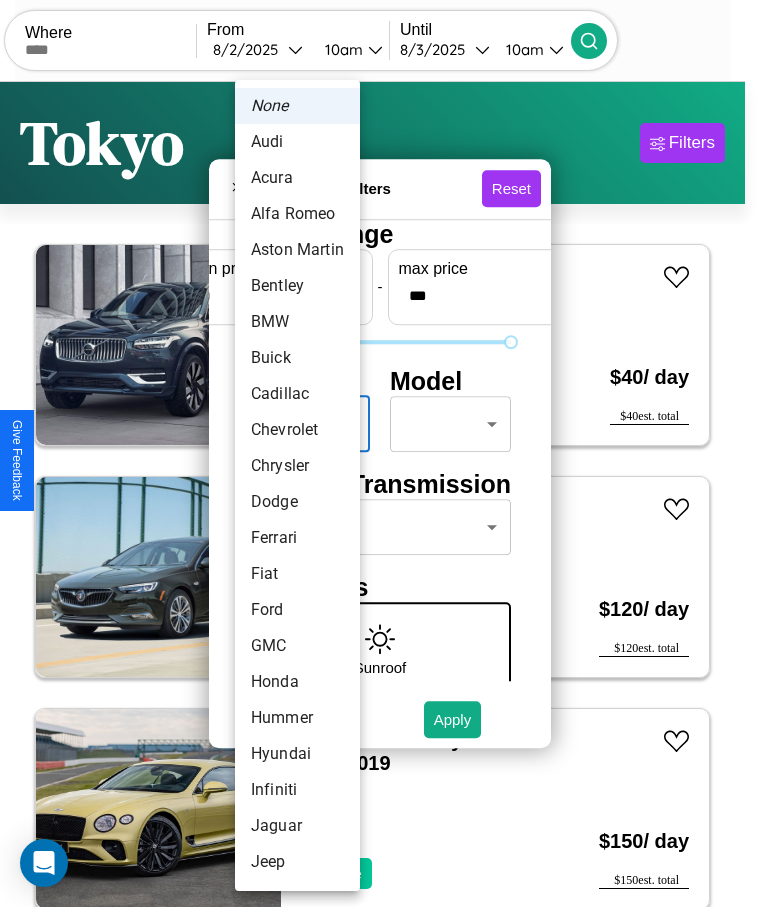 click on "Bentley" at bounding box center (297, 286) 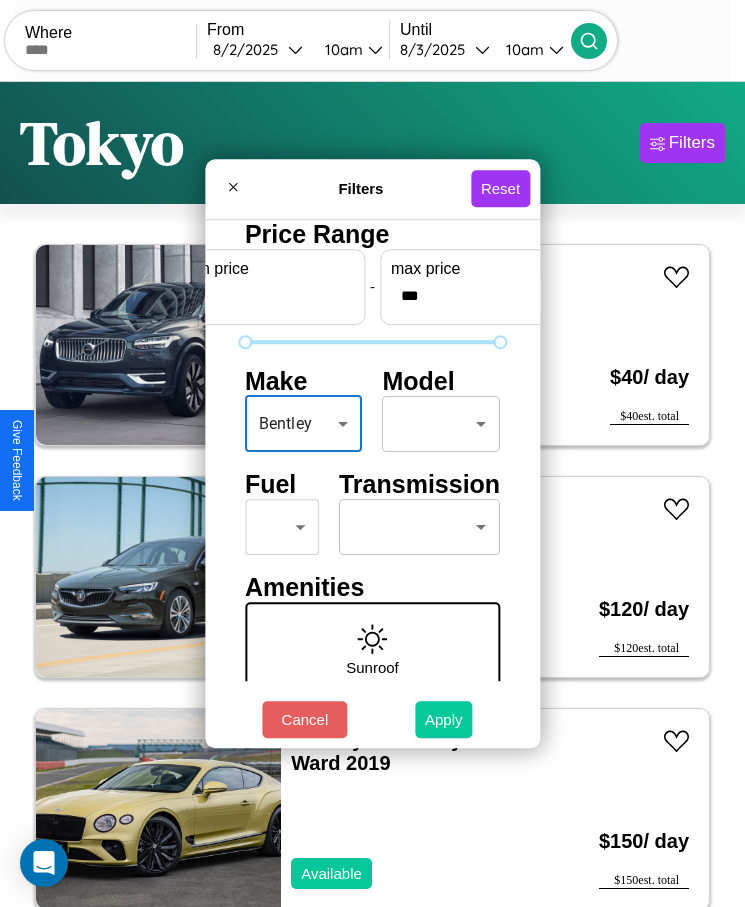 click on "Apply" at bounding box center (444, 719) 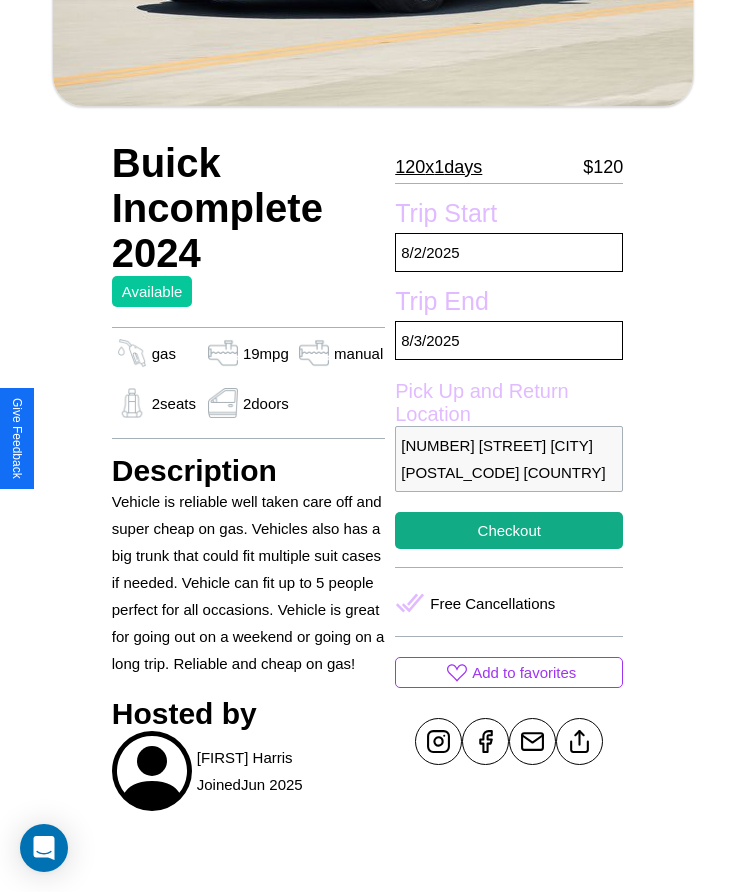 scroll, scrollTop: 466, scrollLeft: 0, axis: vertical 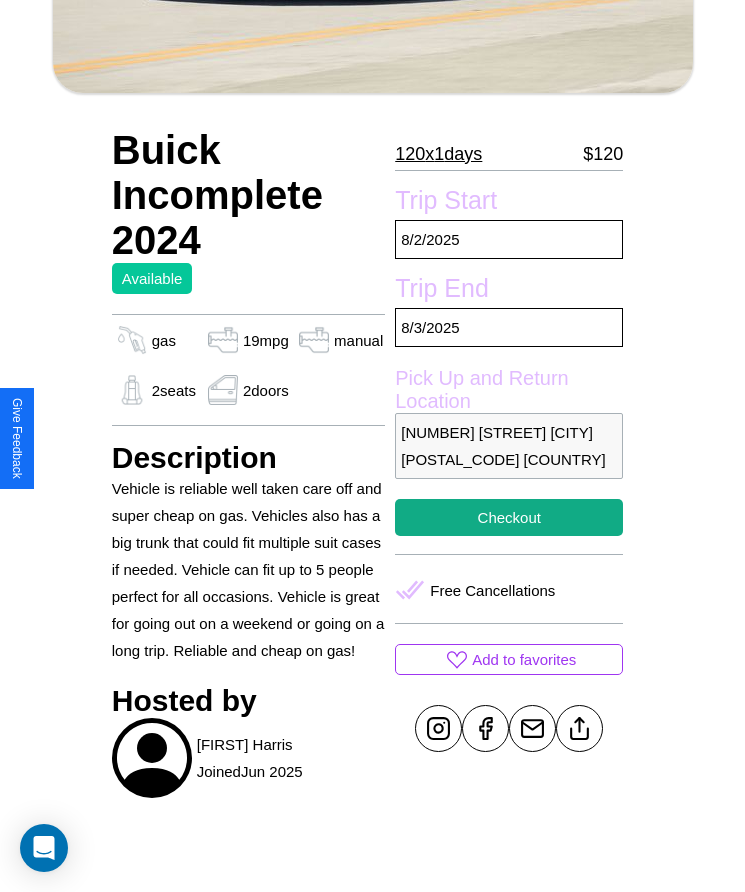 click on "572 Hillside Avenue  Tokyo  58677 Japan" at bounding box center (509, 446) 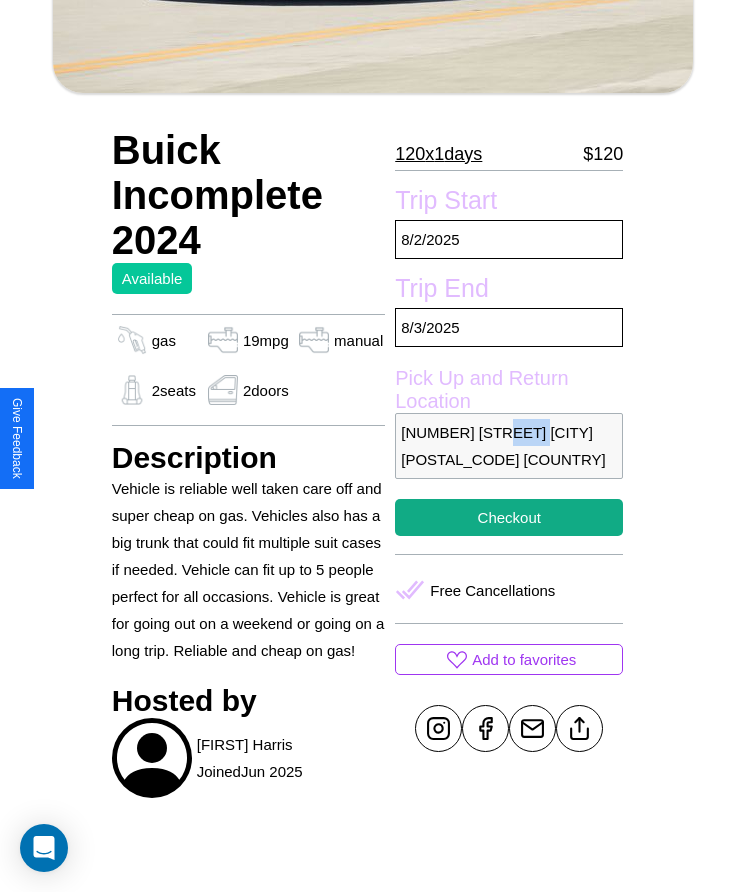 click on "572 Hillside Avenue  Tokyo  58677 Japan" at bounding box center (509, 446) 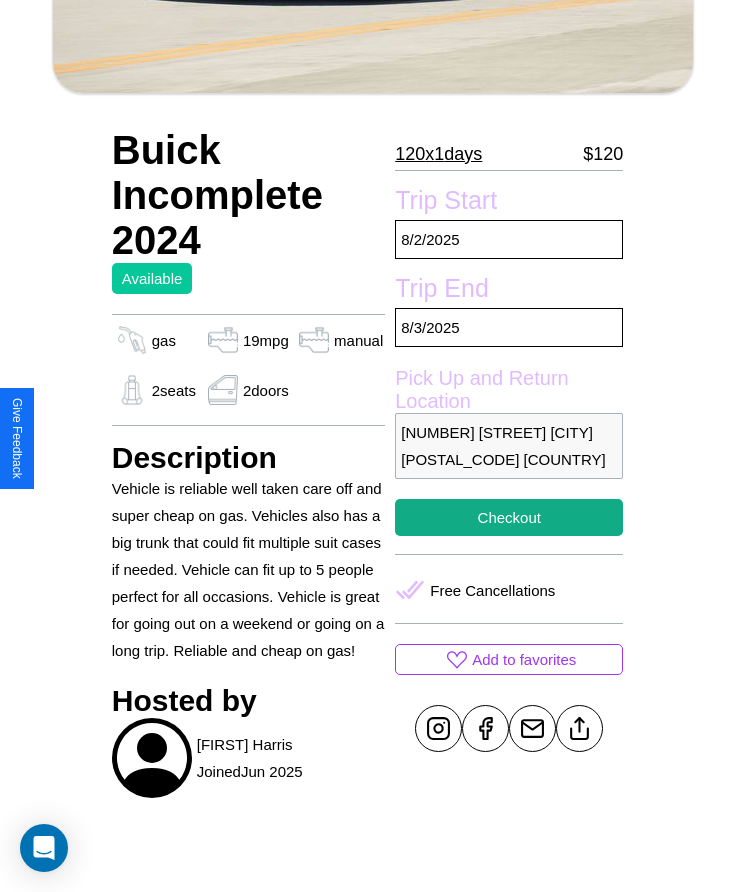 click on "572 Hillside Avenue  Tokyo  58677 Japan" at bounding box center (509, 446) 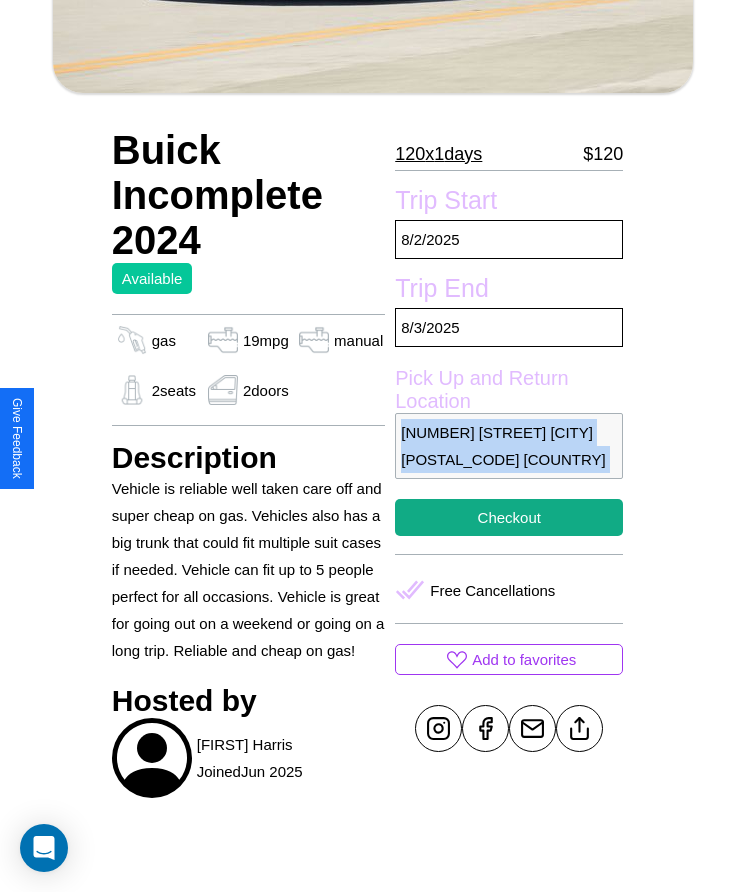 click on "572 Hillside Avenue  Tokyo  58677 Japan" at bounding box center [509, 446] 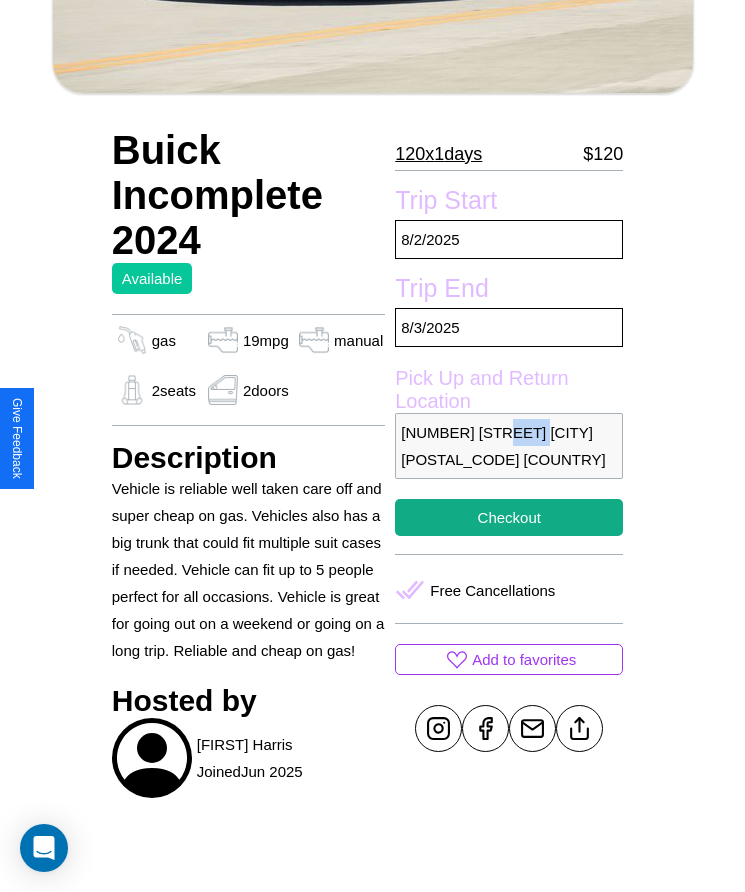 click on "572 Hillside Avenue  Tokyo  58677 Japan" at bounding box center [509, 446] 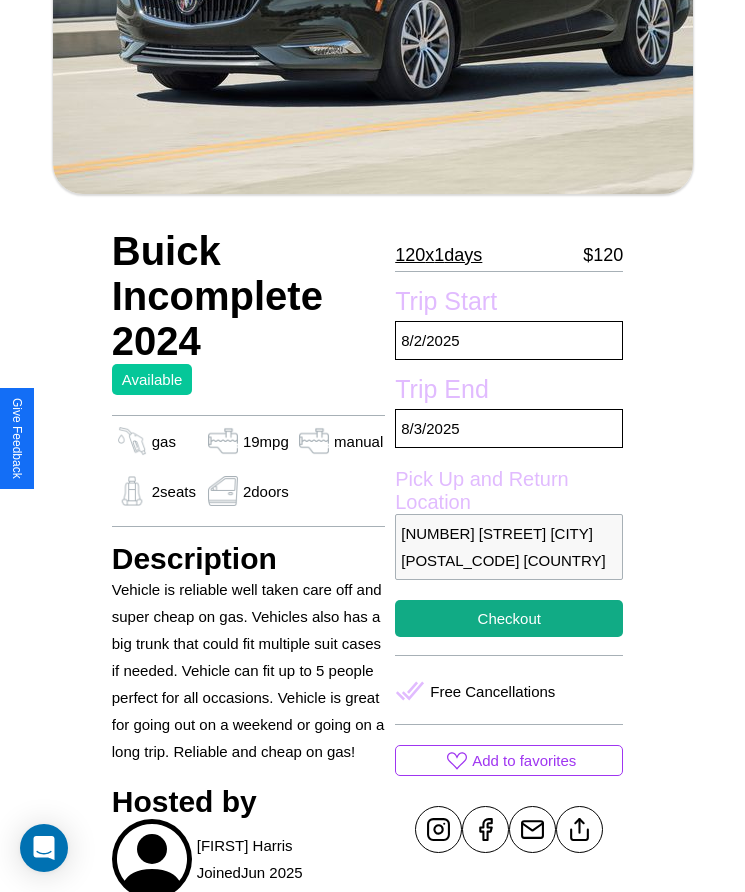scroll, scrollTop: 216, scrollLeft: 0, axis: vertical 